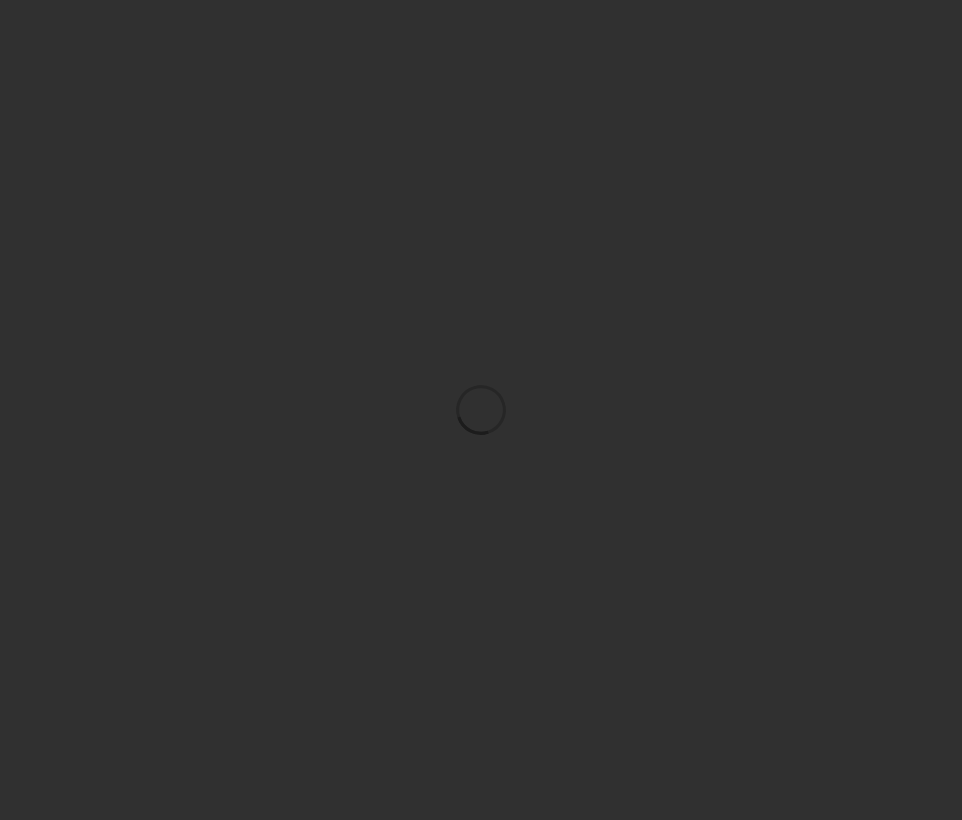 scroll, scrollTop: 0, scrollLeft: 0, axis: both 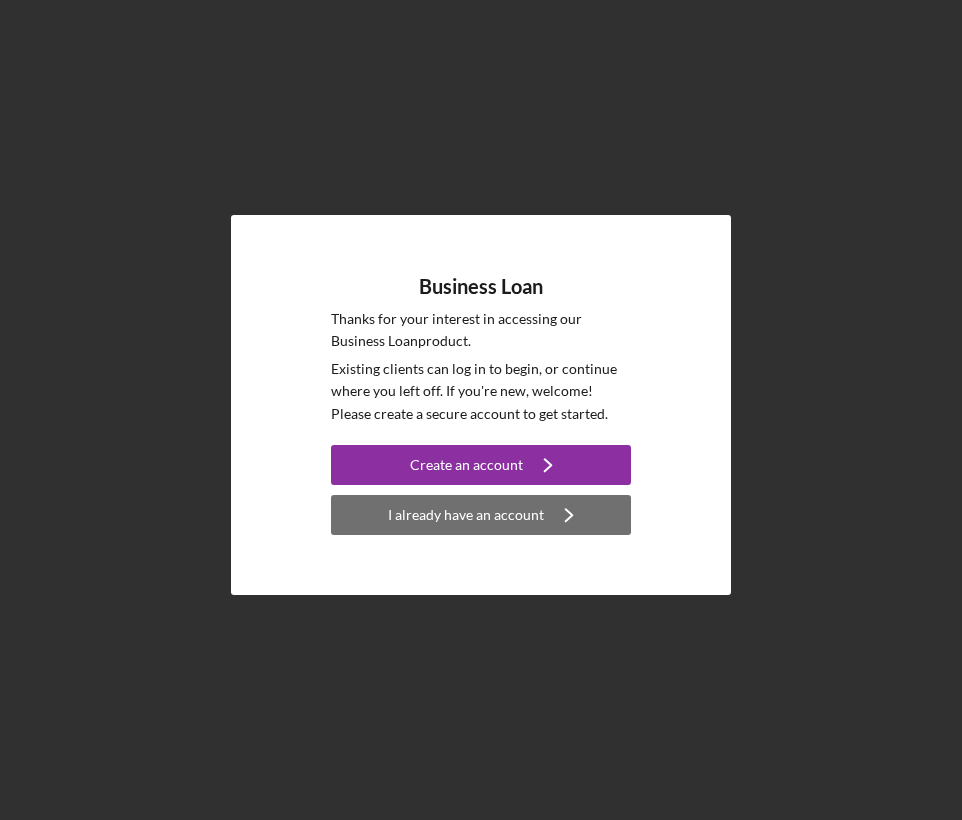 click on "I already have an account Icon/Navigate" at bounding box center (481, 515) 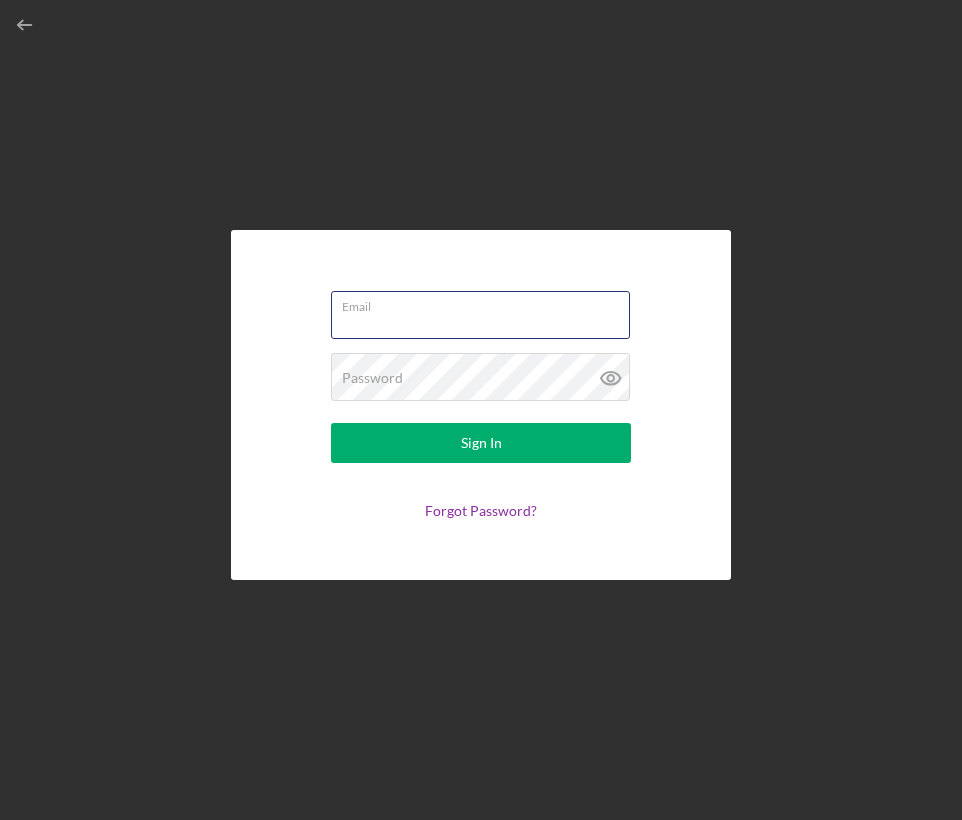 type on "[EMAIL]@[DOMAIN].com" 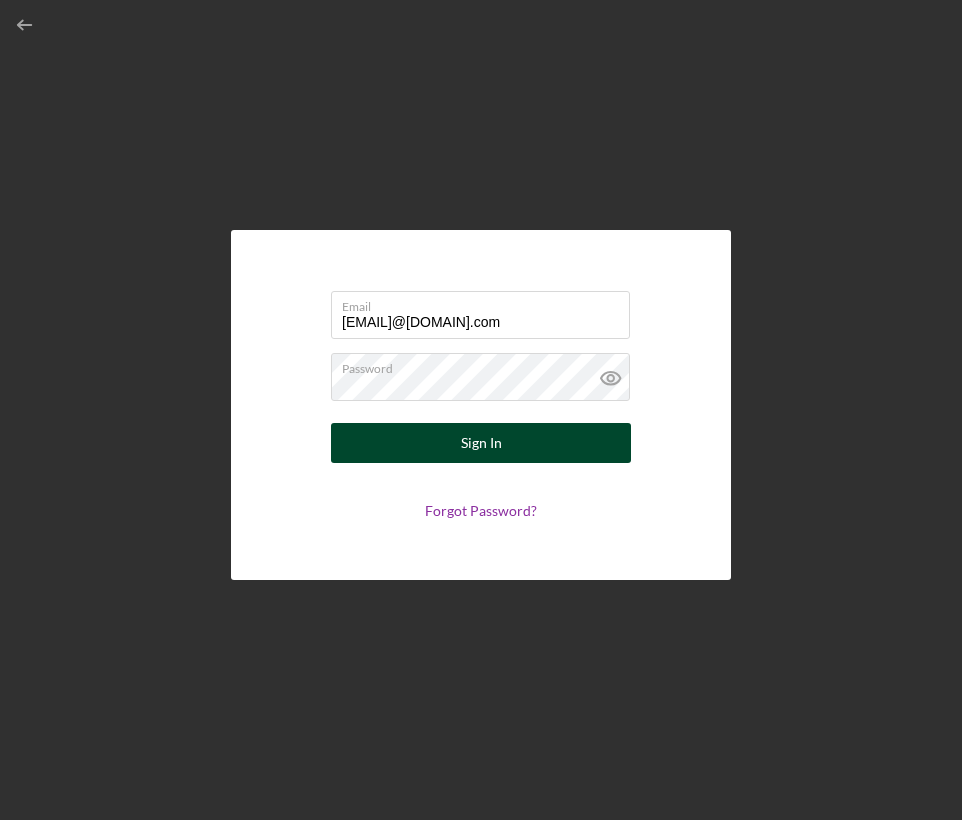 click on "Sign In" at bounding box center (481, 443) 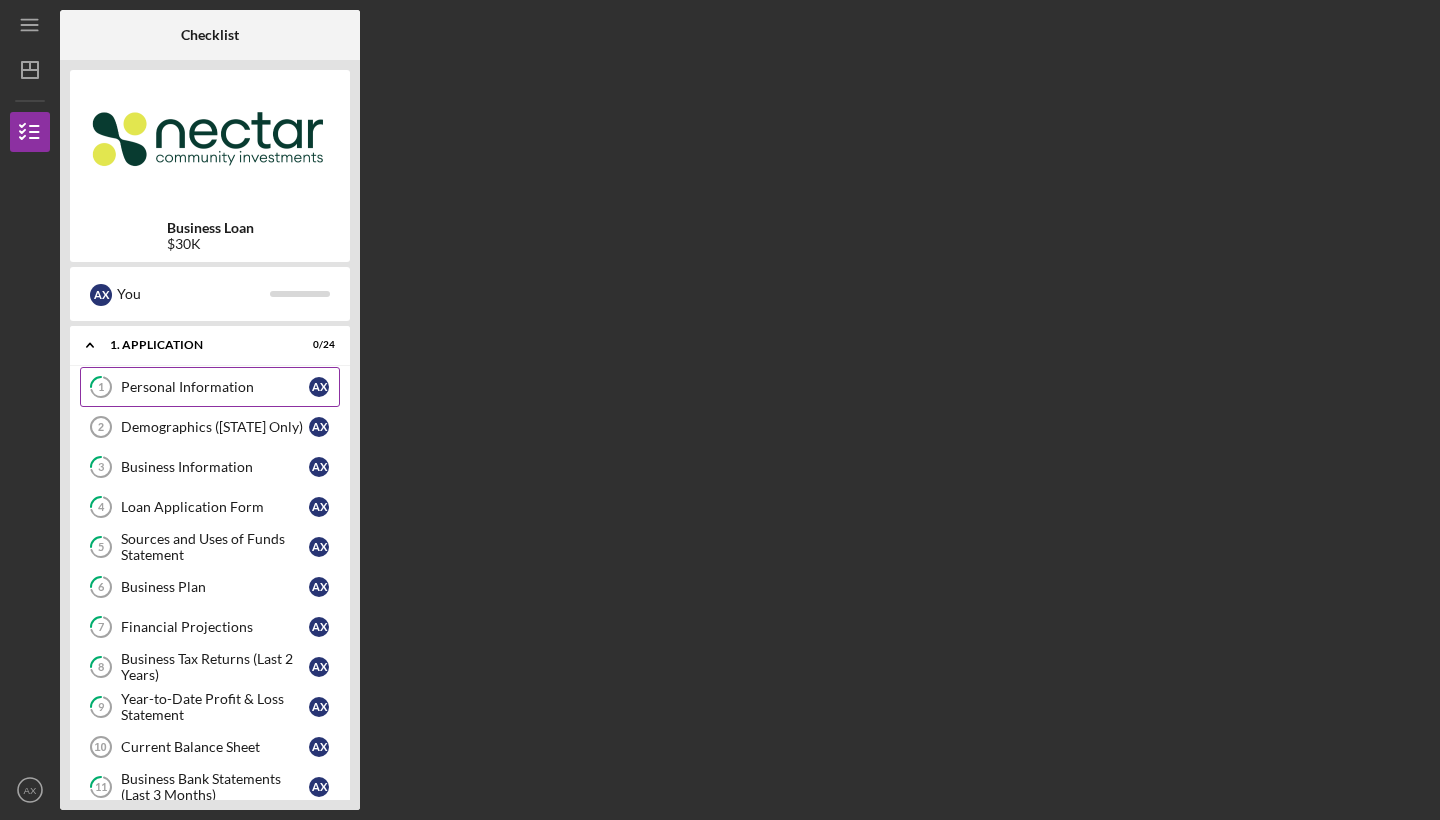 click on "Personal Information" at bounding box center (215, 387) 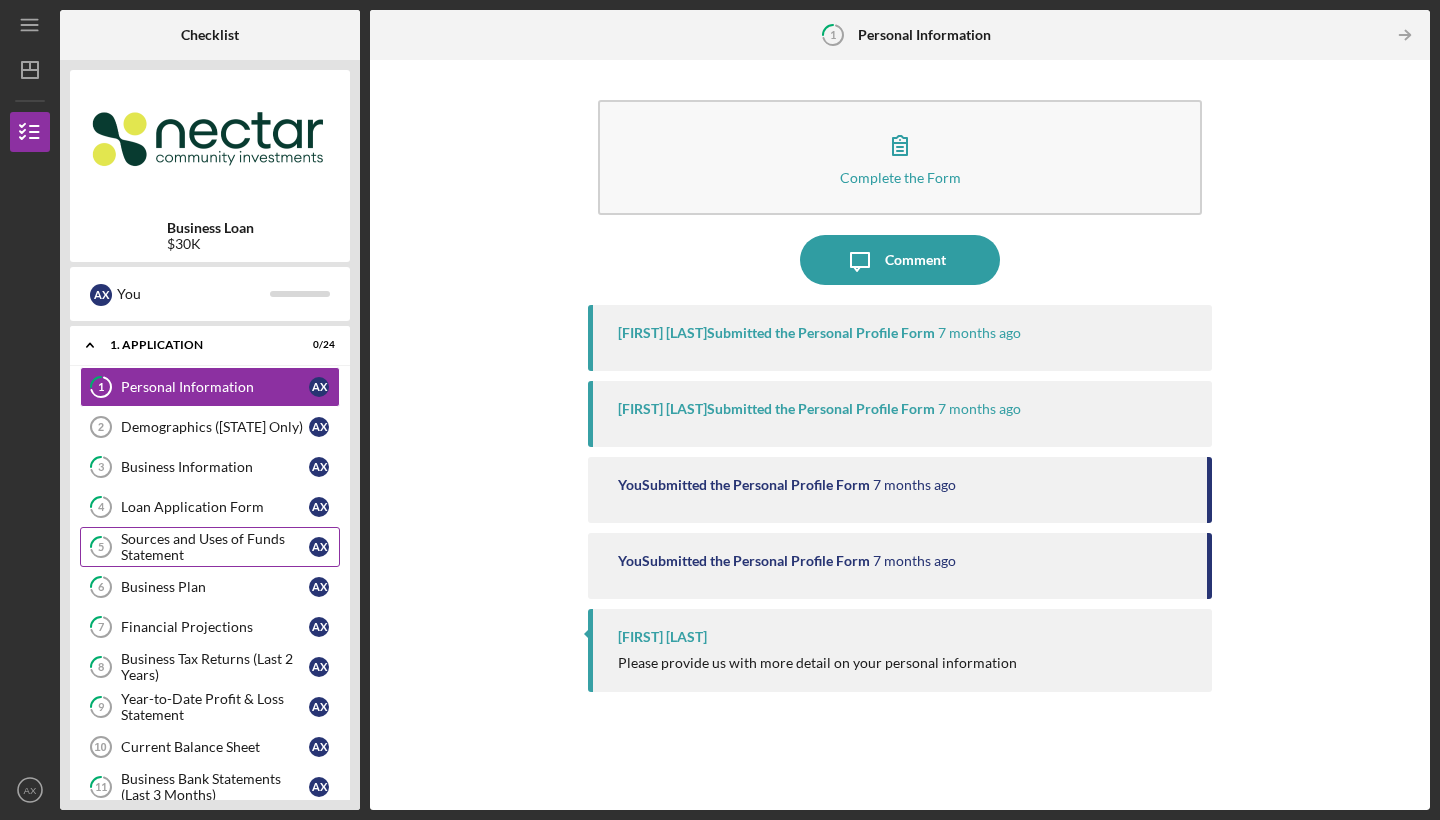 click on "Sources and Uses of Funds Statement" at bounding box center [215, 547] 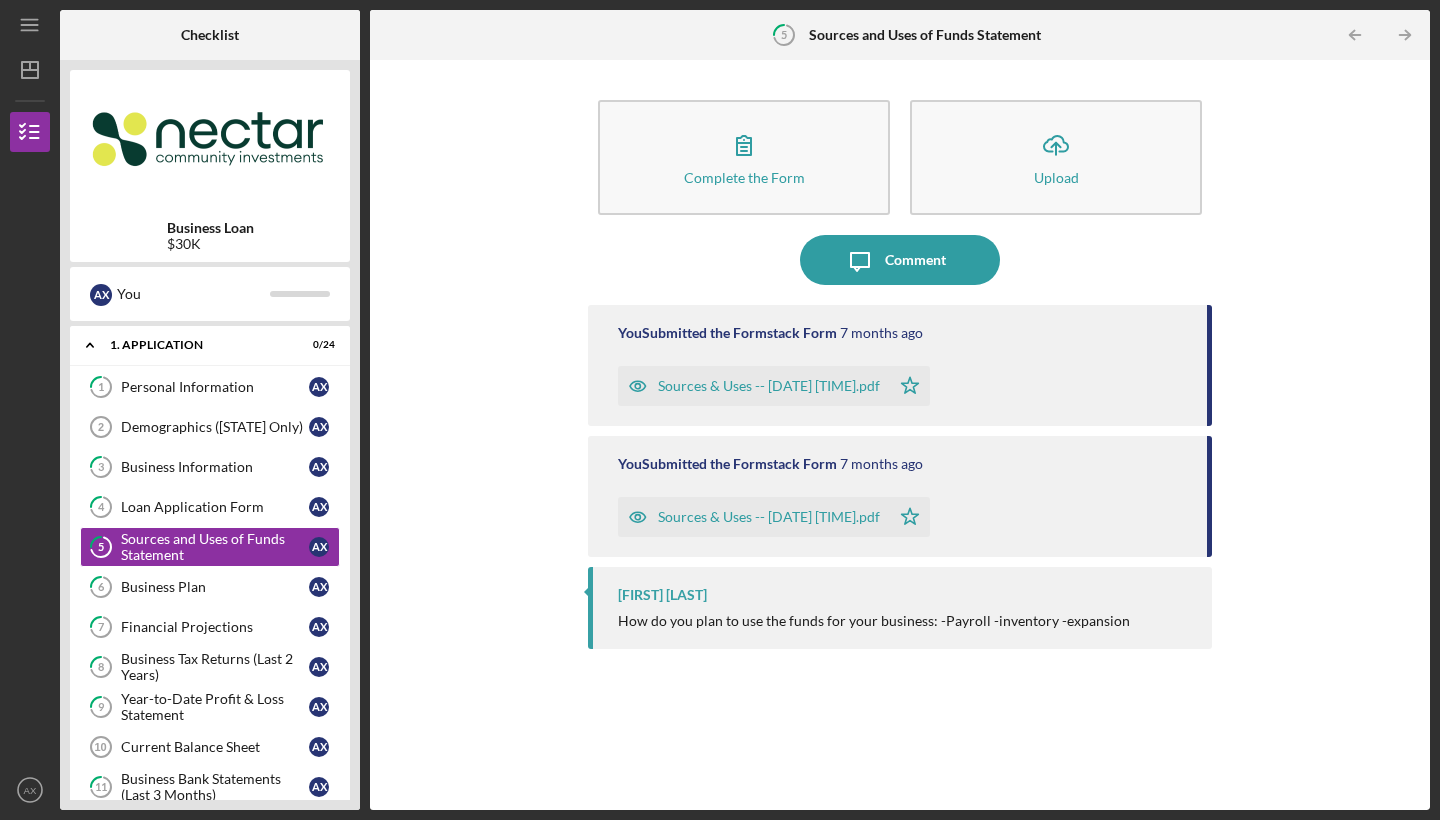 click on "Sources & Uses -- [DATE] [TIME].pdf" at bounding box center [769, 386] 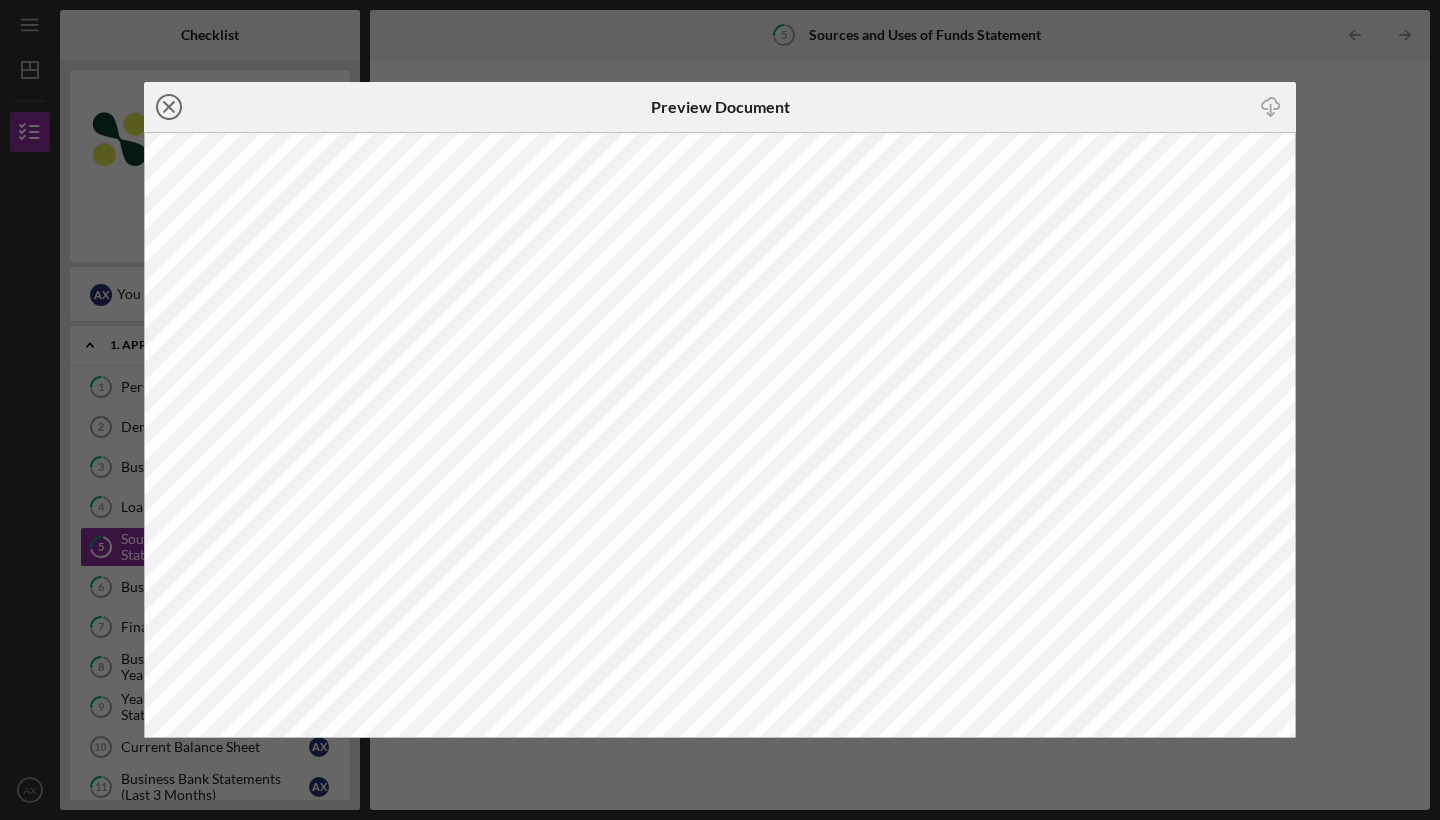 click 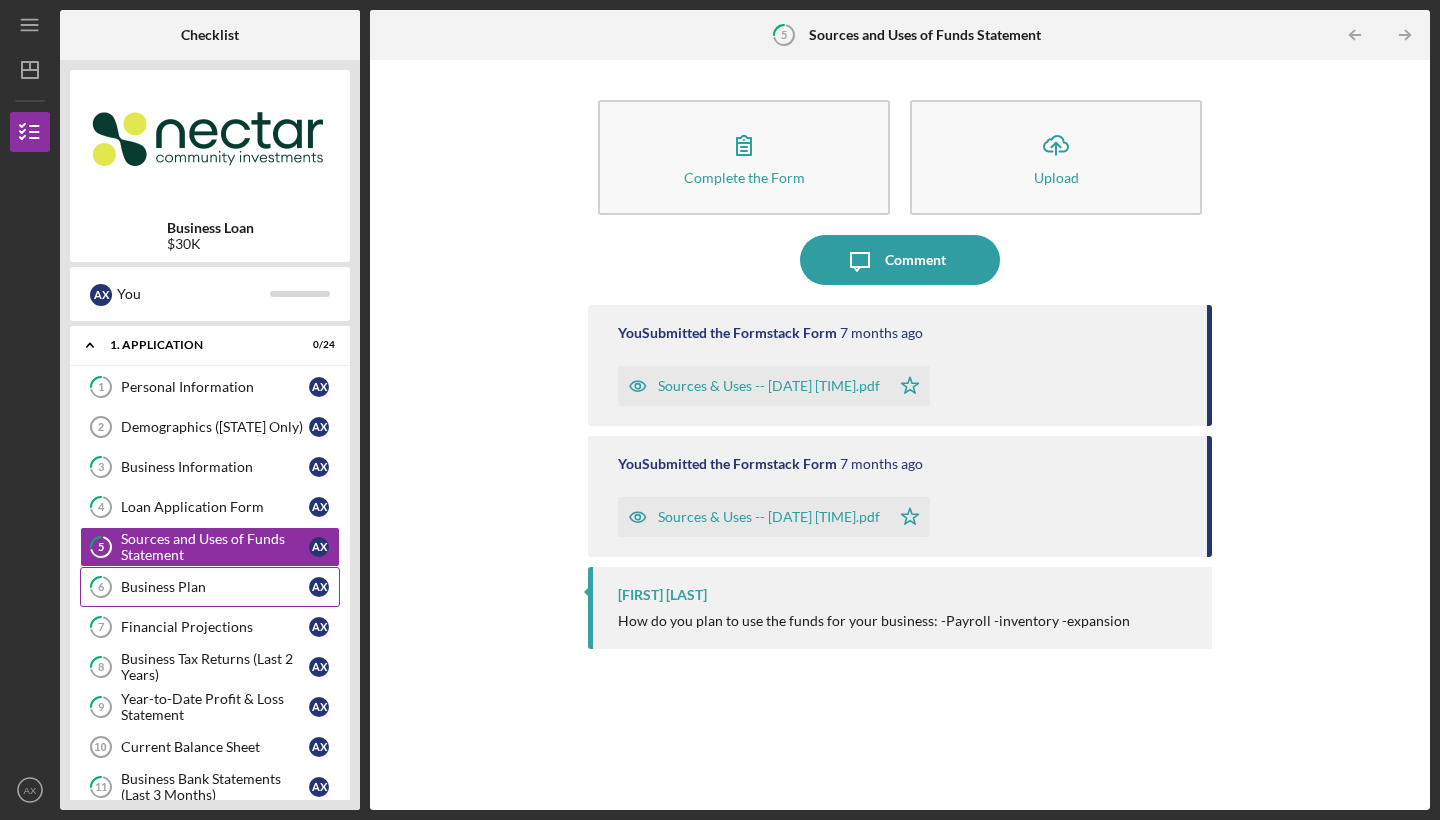 click on "6 Business Plan A X" at bounding box center [210, 587] 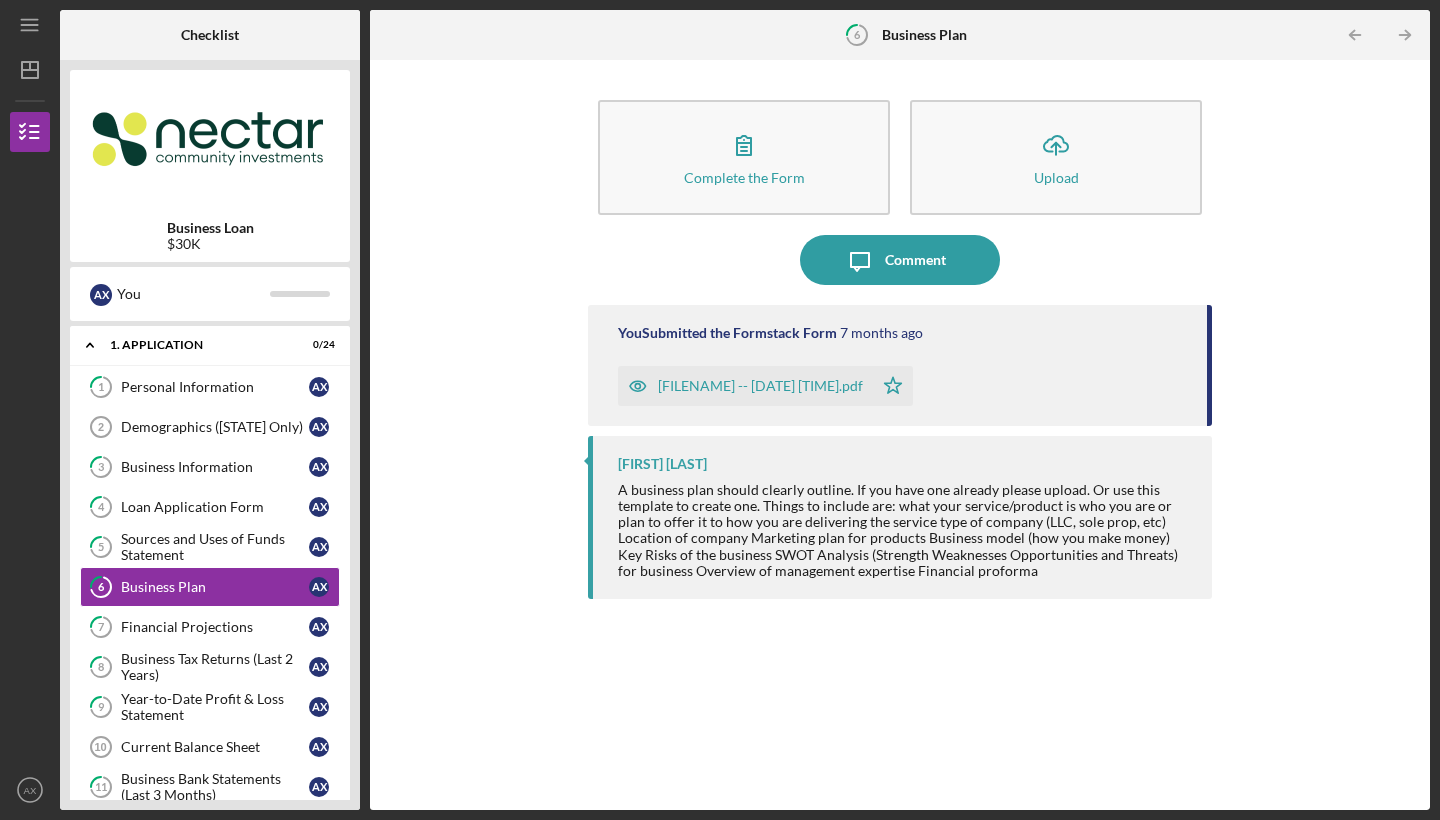 click on "[FILENAME] -- [DATE] [TIME].pdf" at bounding box center [760, 386] 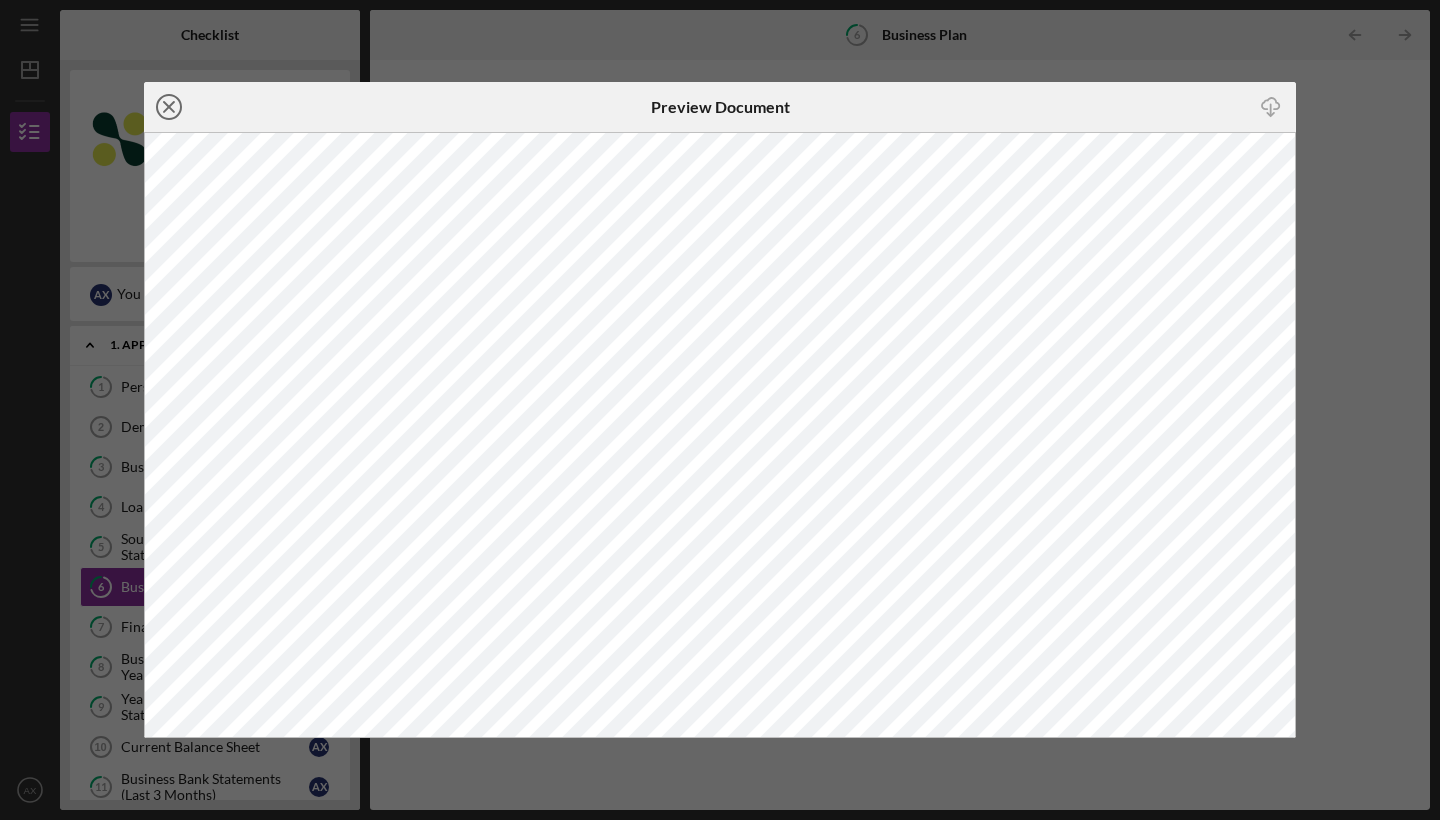 click on "Icon/Close" 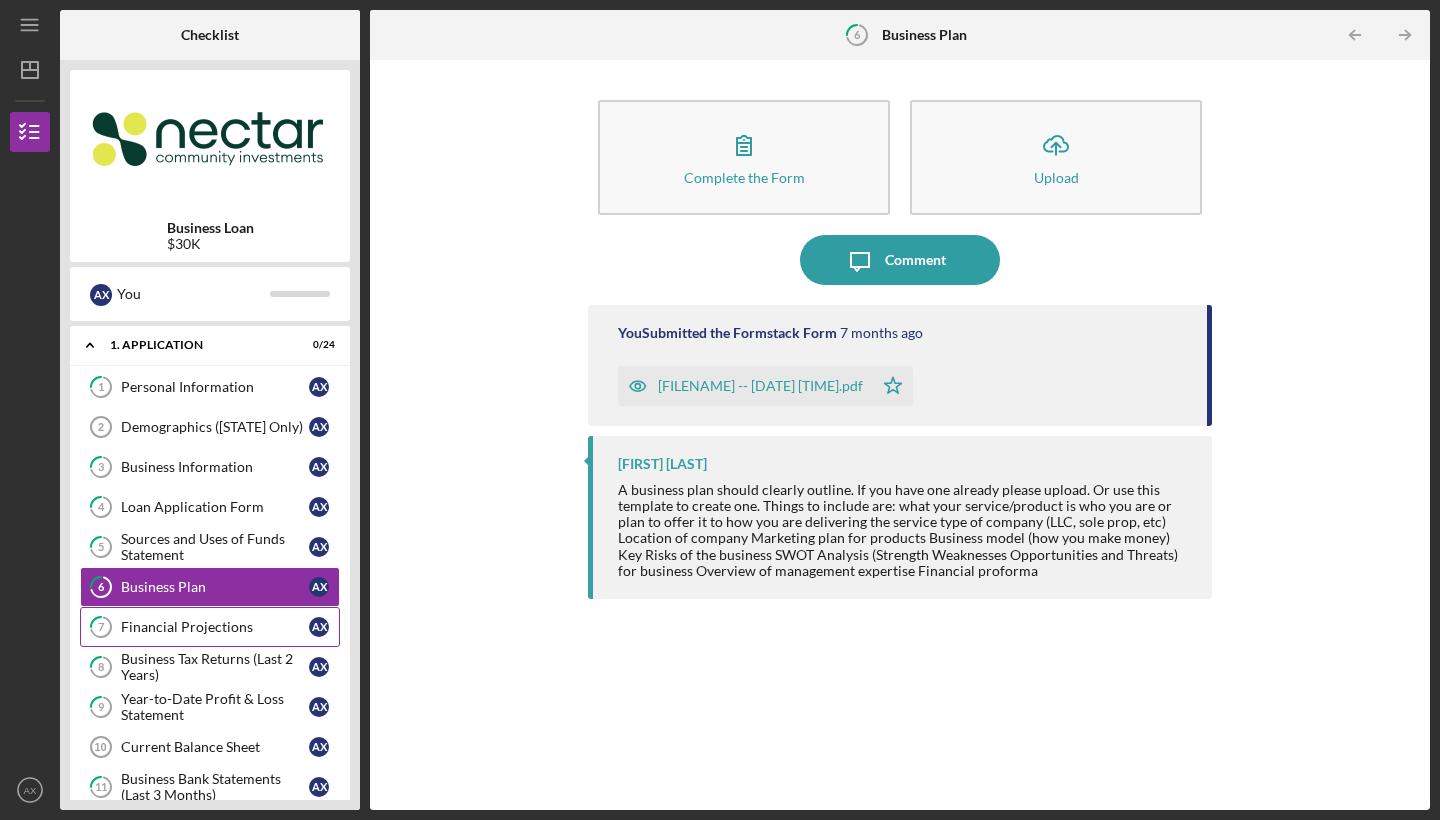 click on "7 Financial Projections A X" at bounding box center [210, 627] 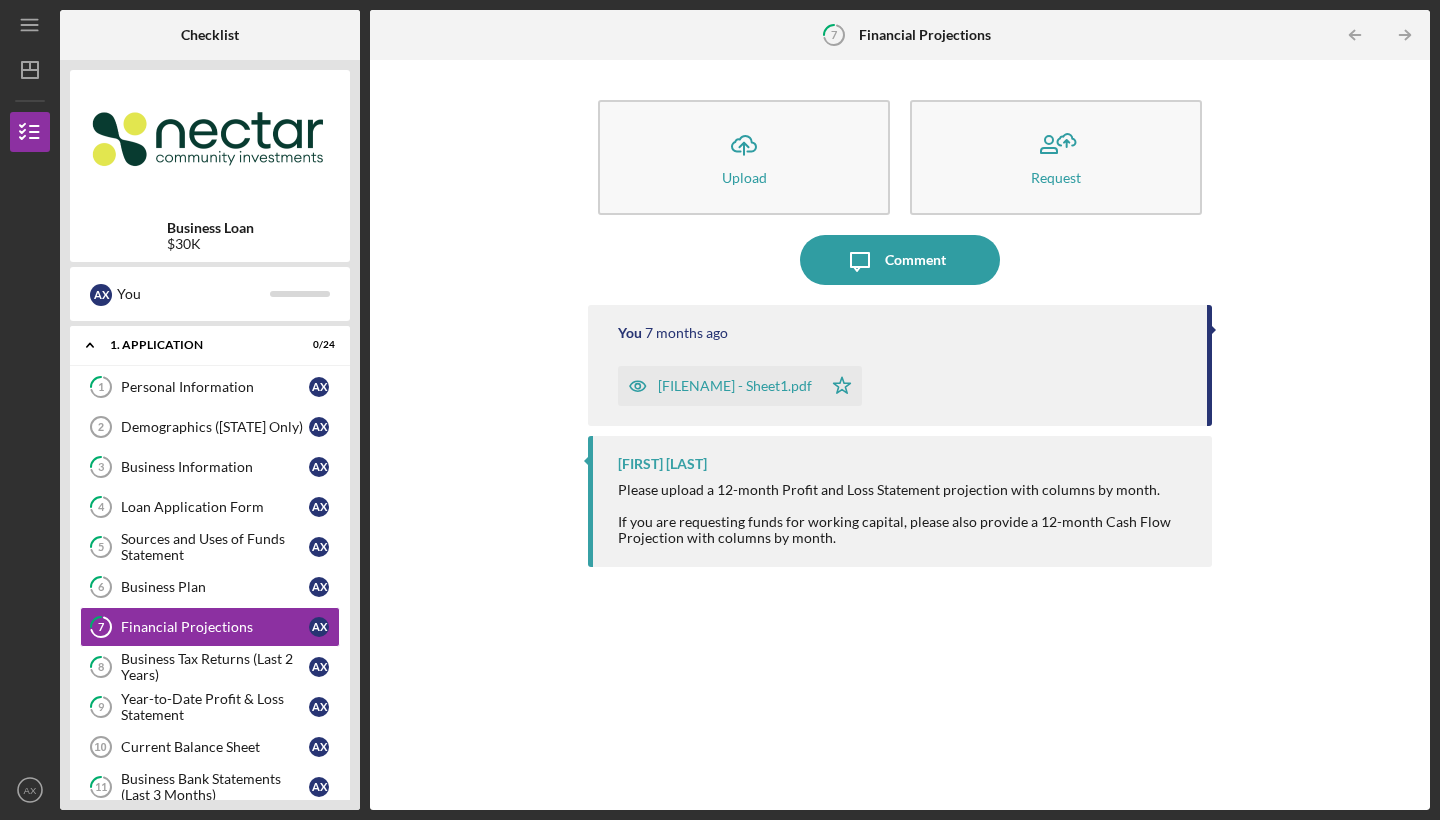 click on "[FILENAME] - Sheet1.pdf" at bounding box center [735, 386] 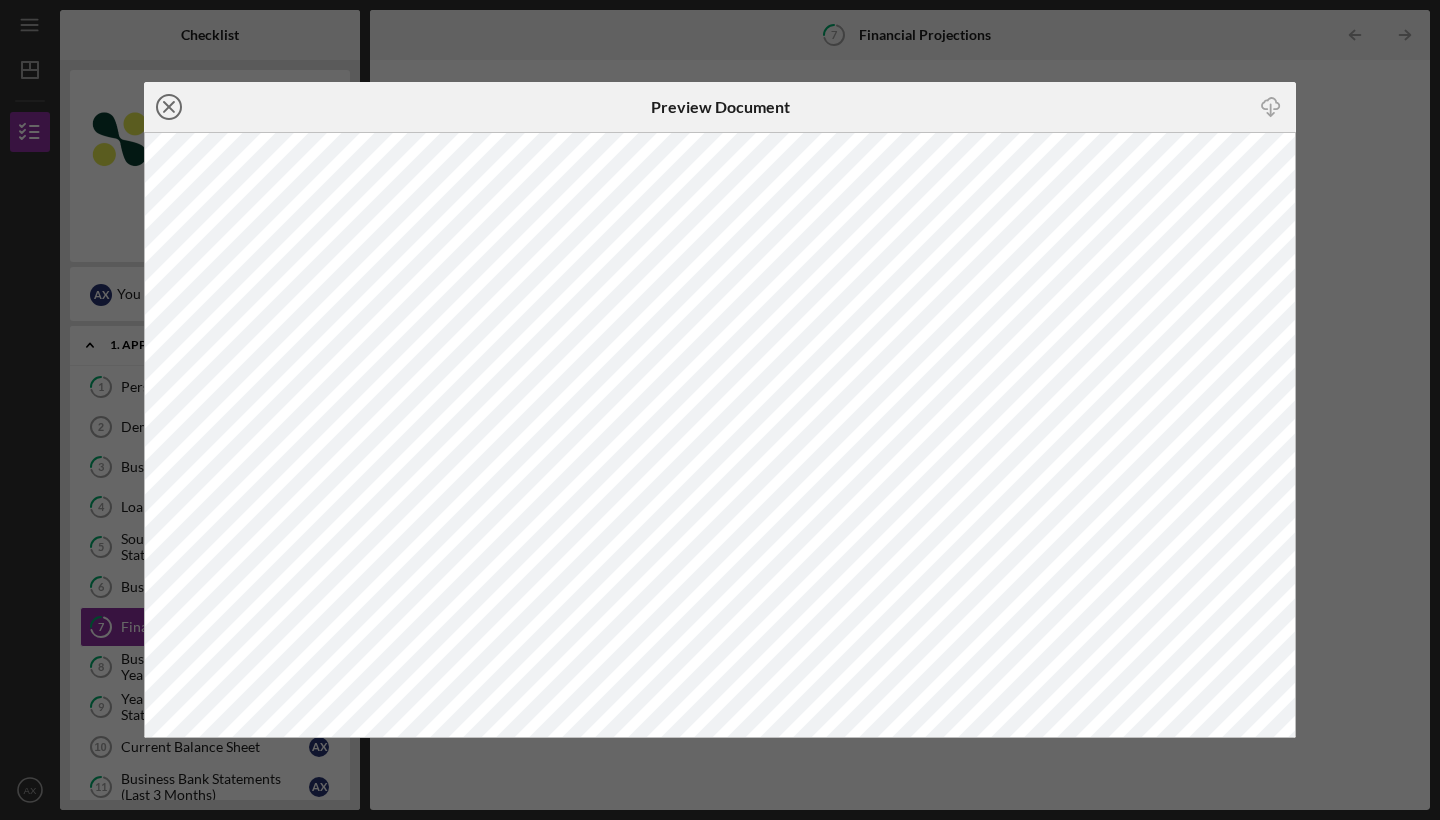 click on "Icon/Close" 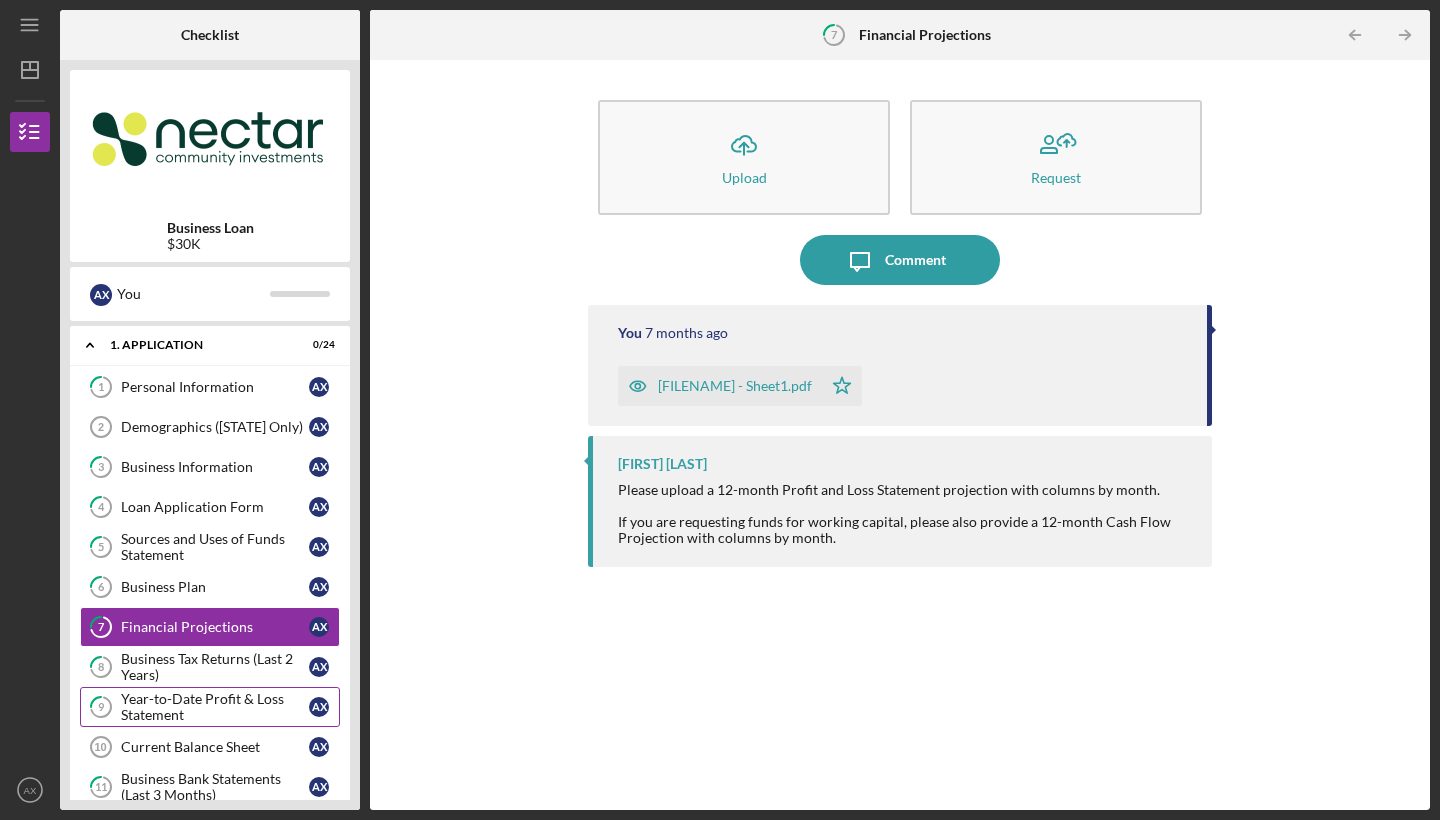 click on "9 Year-to-Date Profit & Loss Statement A X" at bounding box center (210, 707) 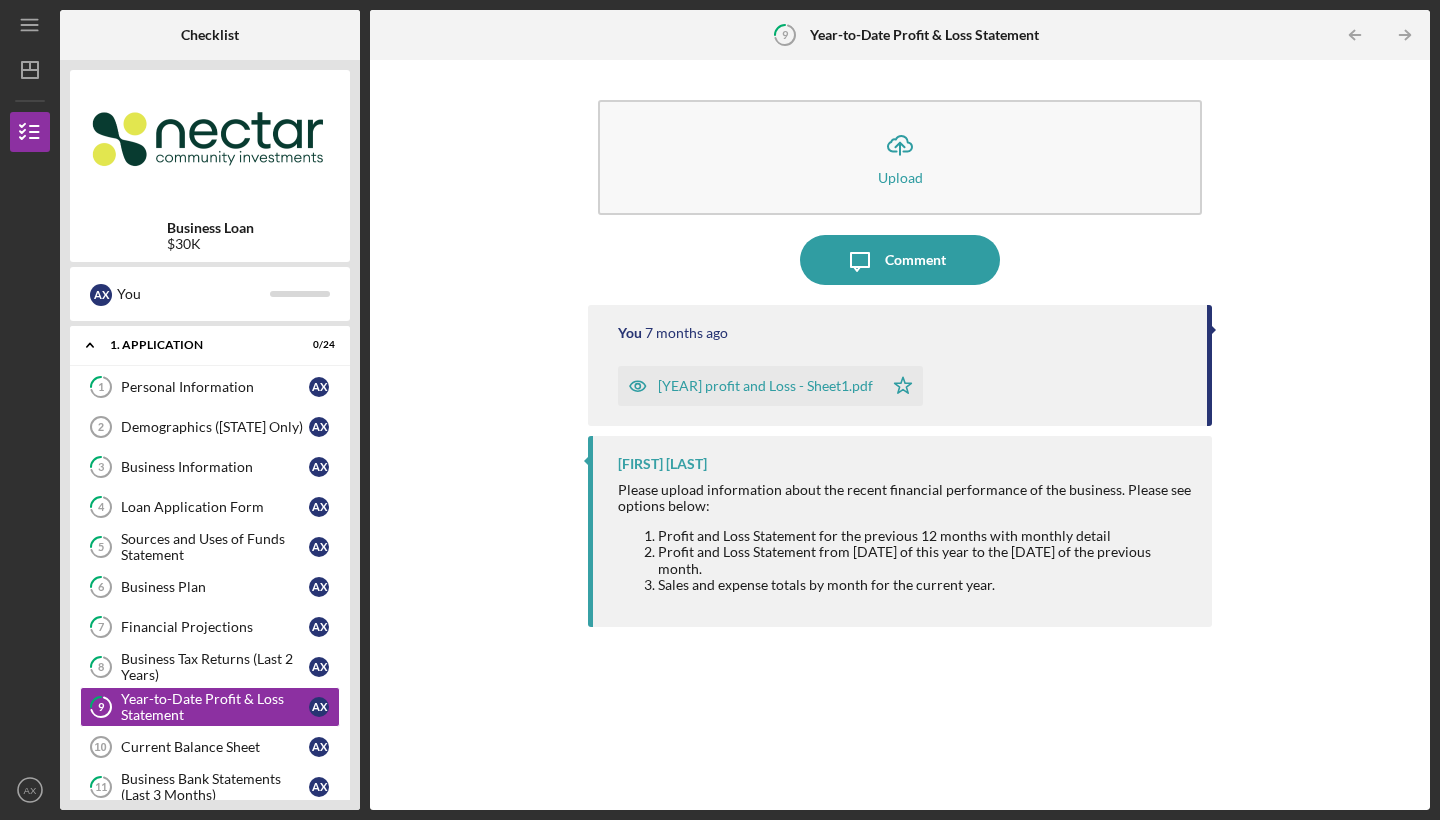 click on "[YEAR] profit and Loss - Sheet1.pdf" at bounding box center [765, 386] 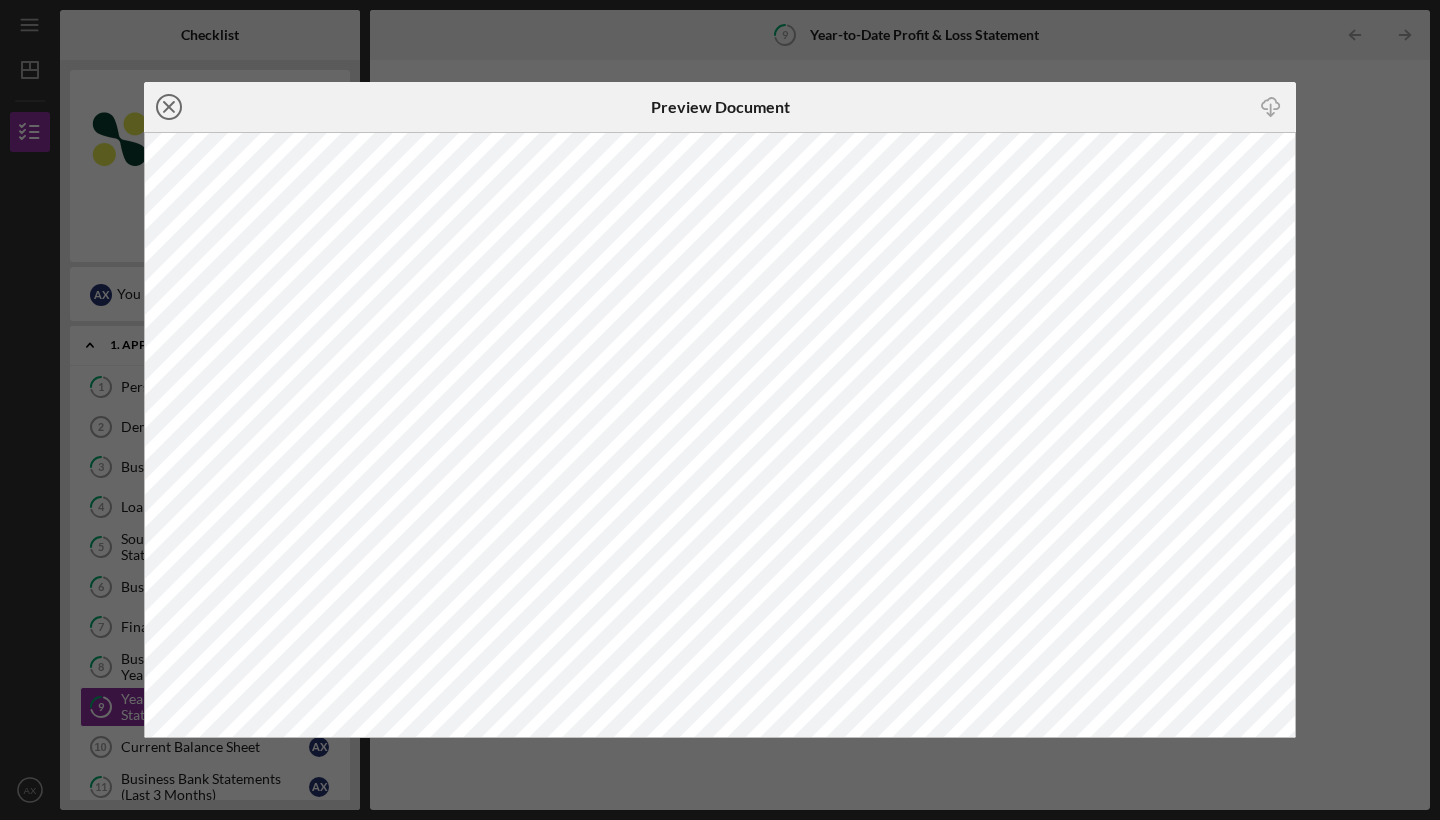 click 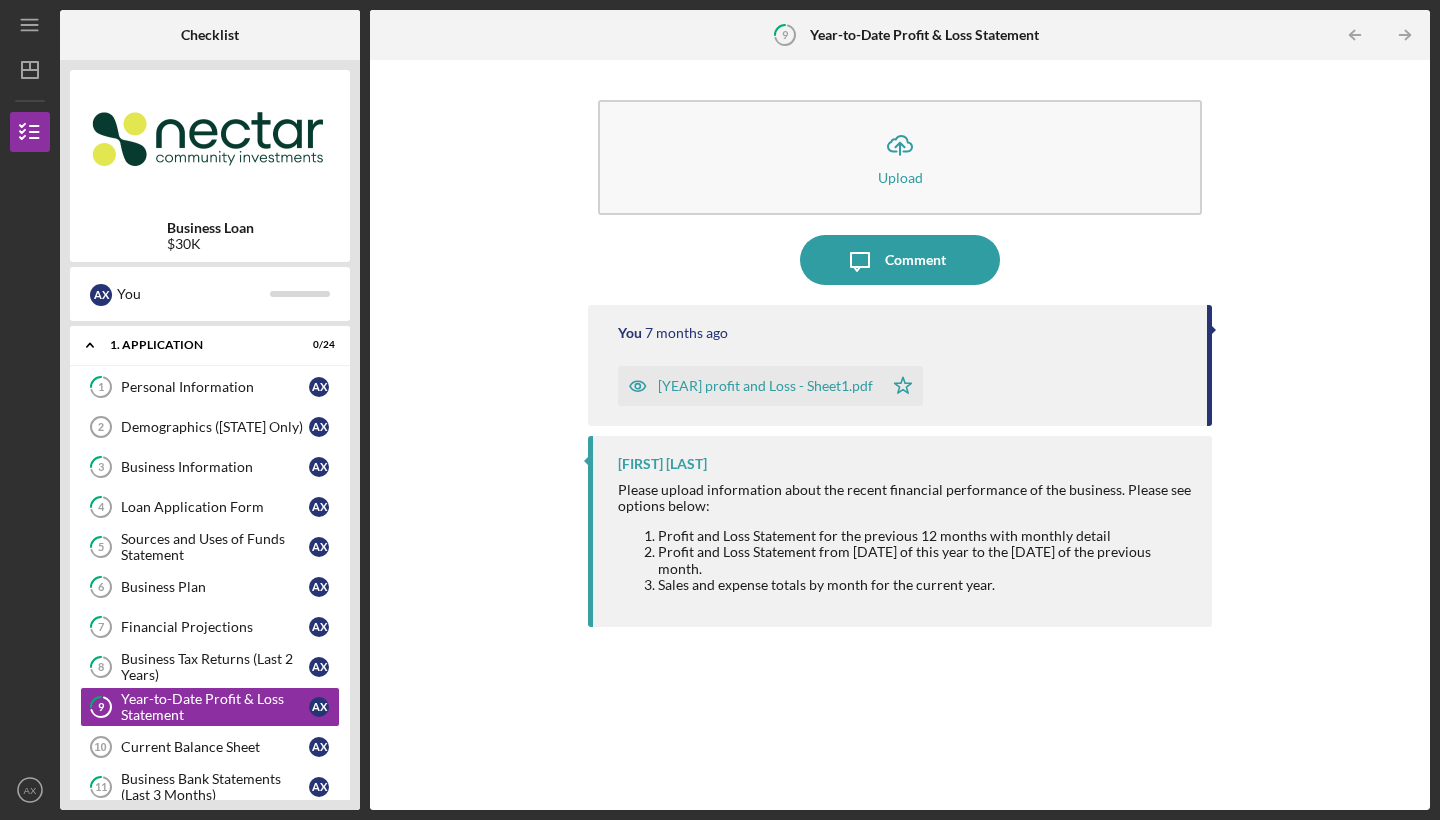 click 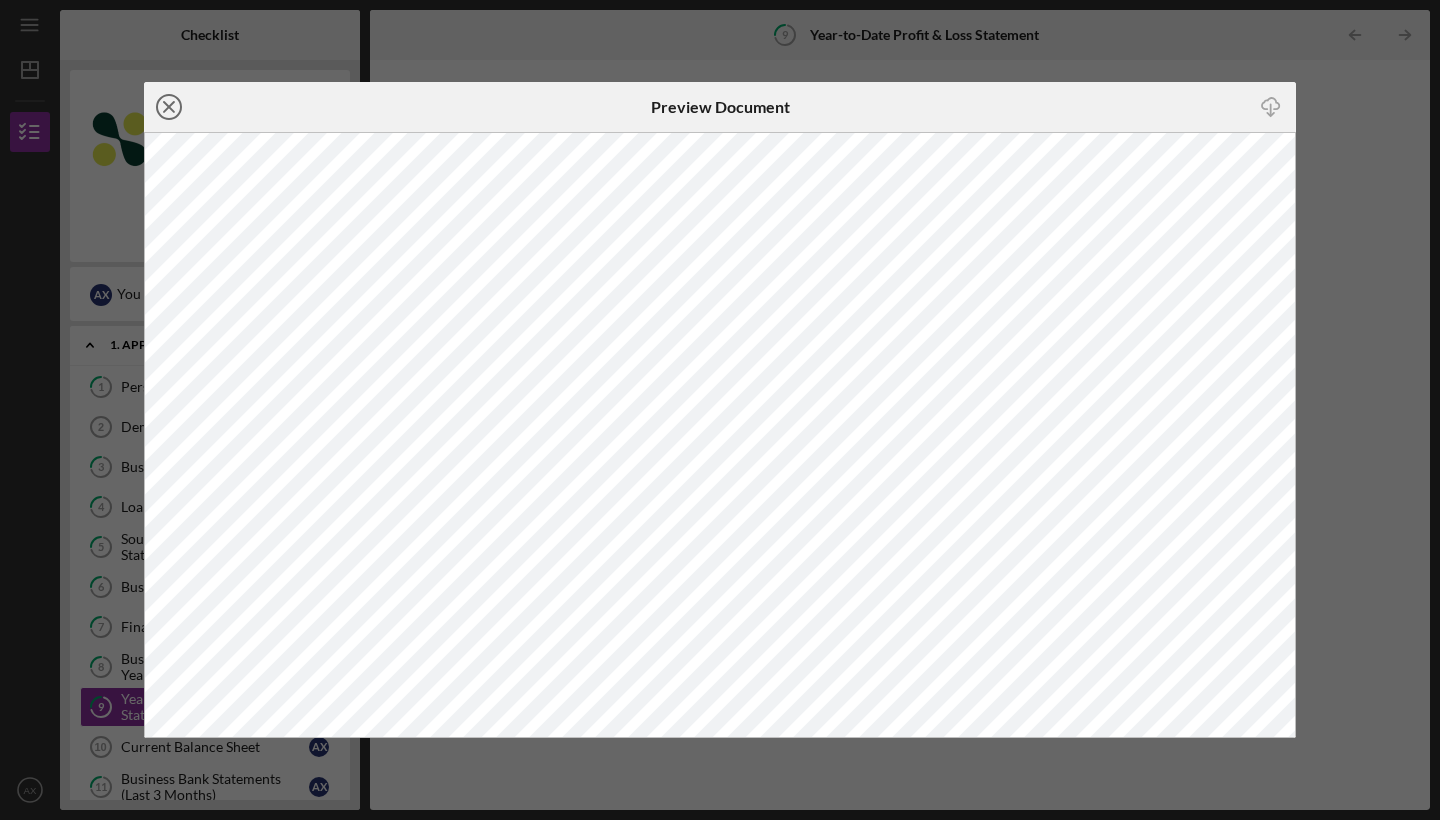 click on "Icon/Close" 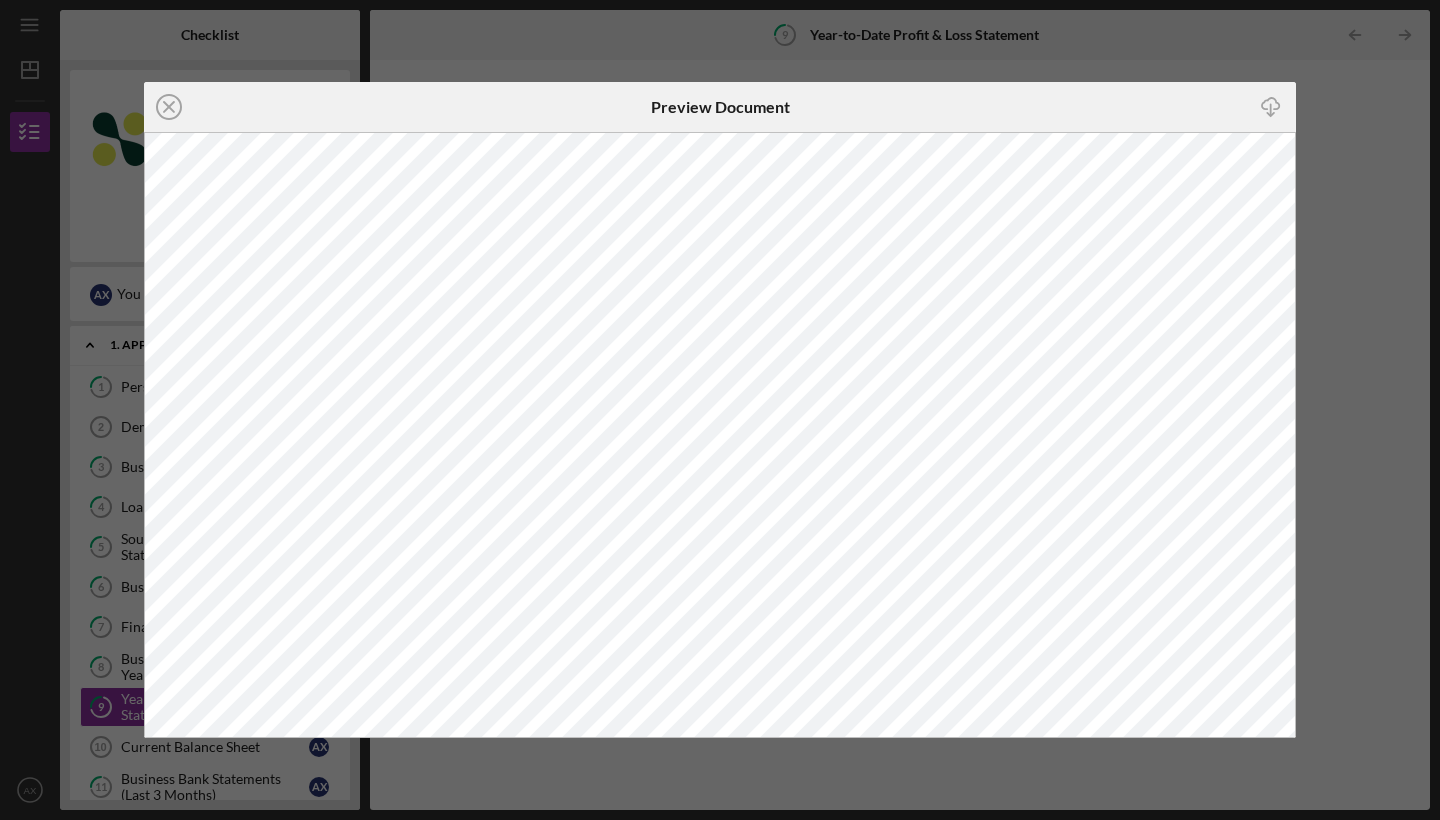 click on "Icon/Close Preview Document Icon/Download" at bounding box center [720, 410] 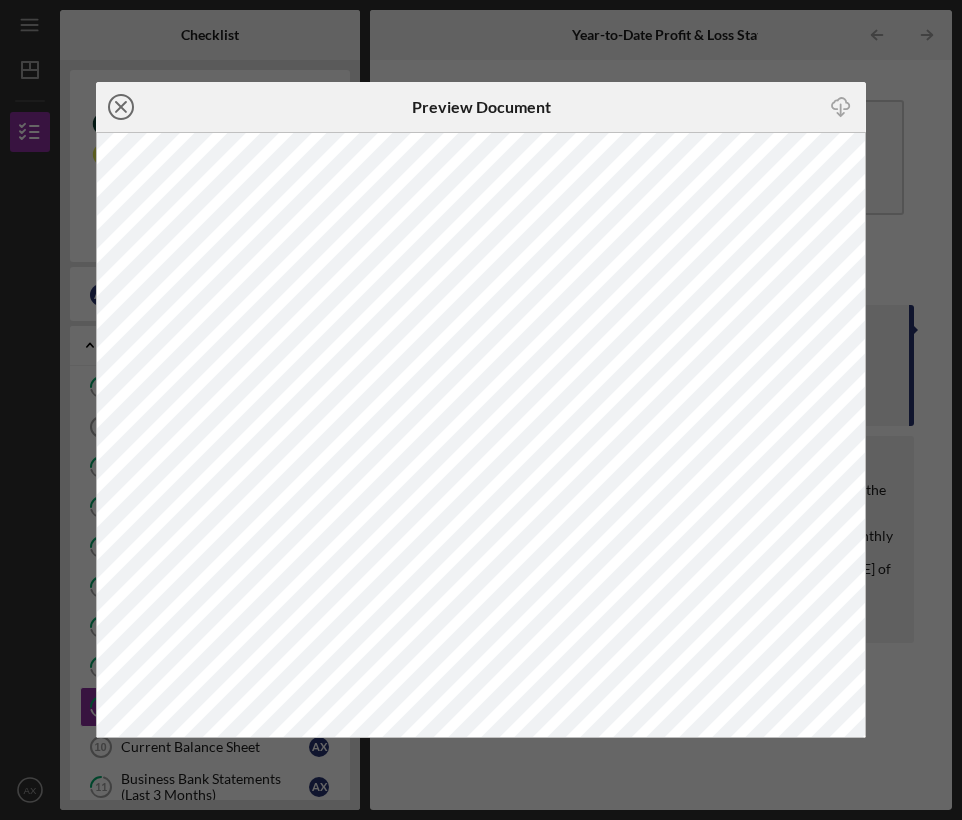 click on "Icon/Close" 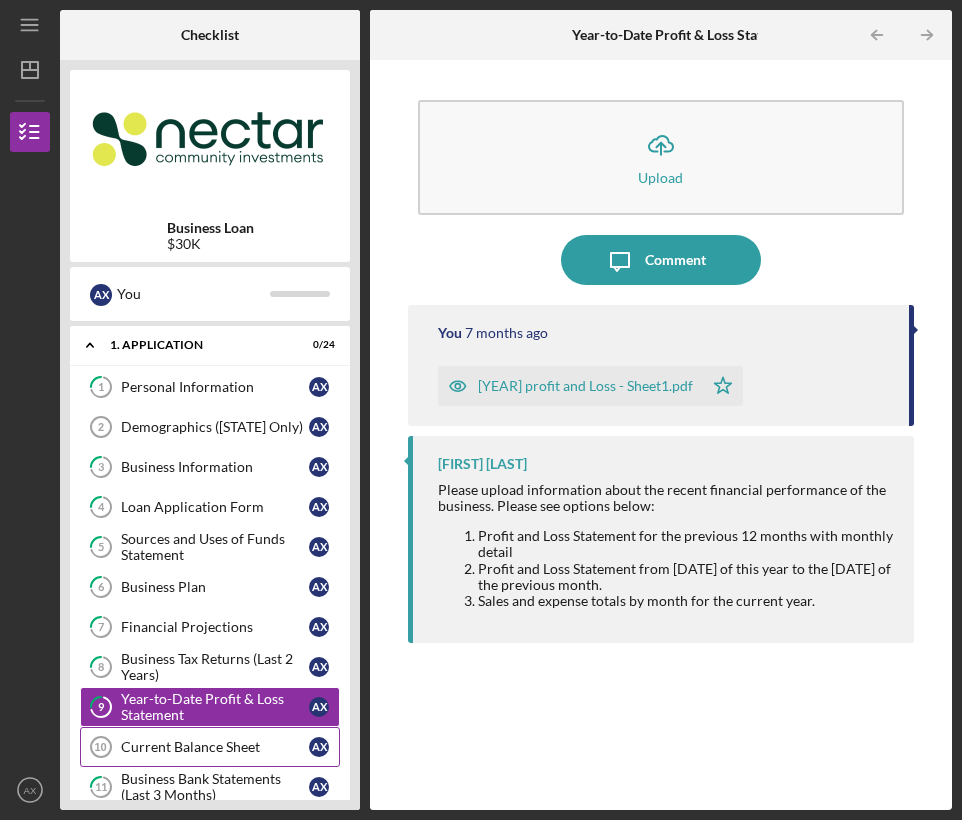 click on "Current Balance Sheet" at bounding box center (215, 747) 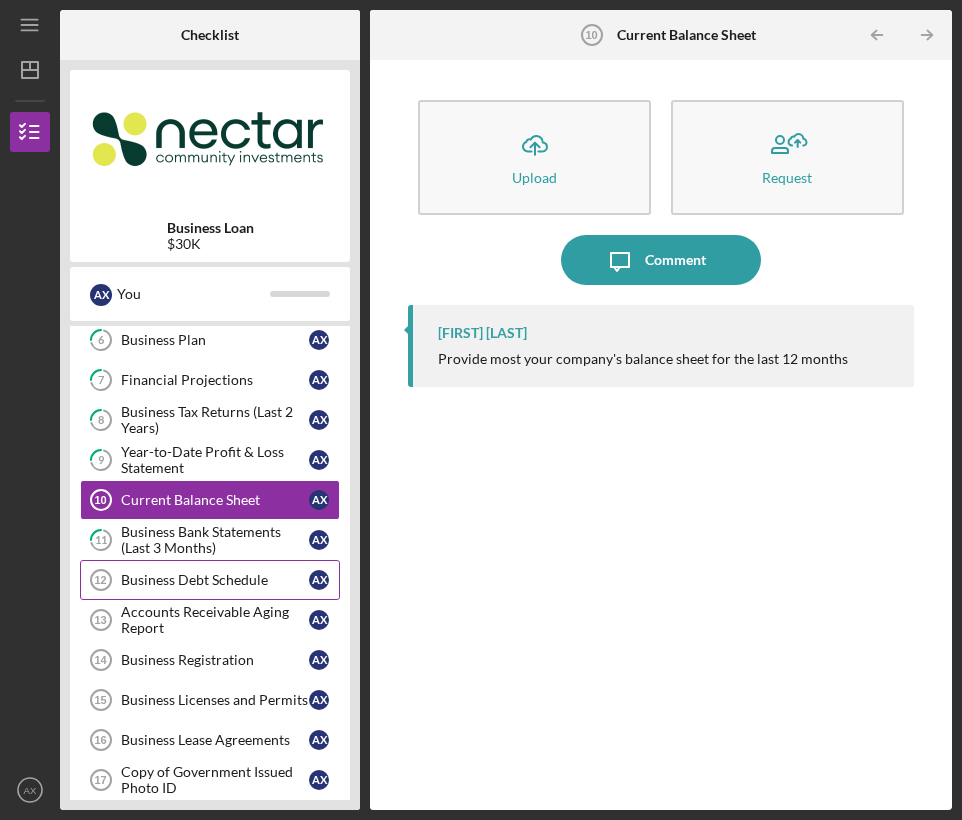 scroll, scrollTop: 250, scrollLeft: 0, axis: vertical 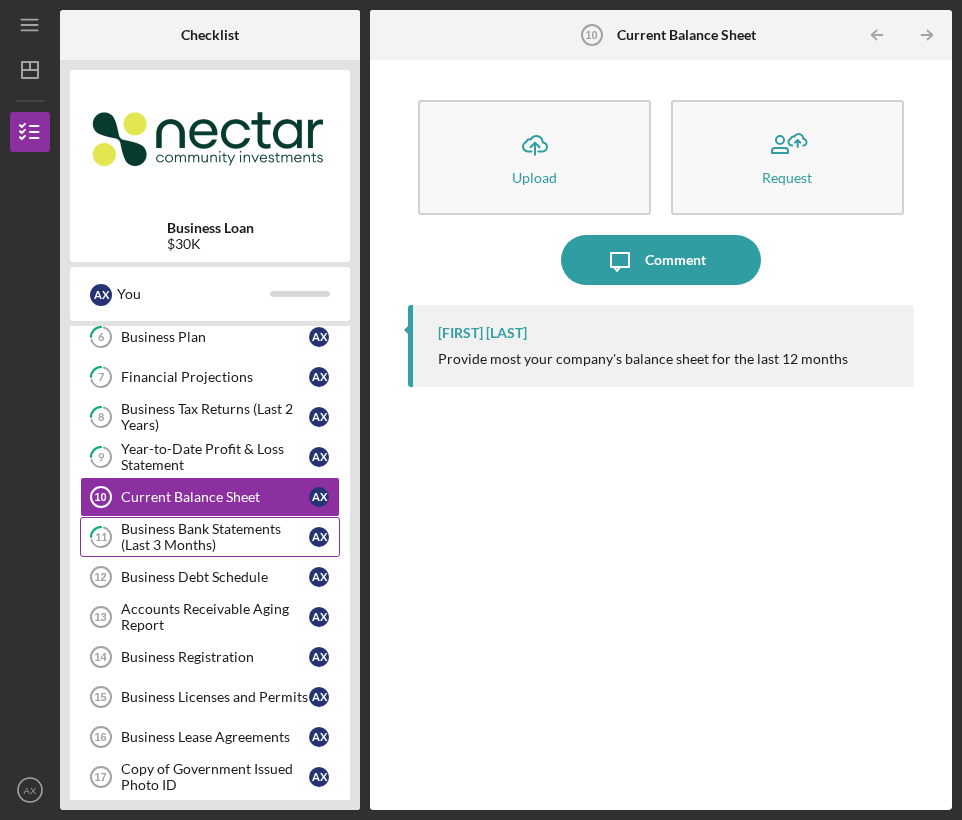 click on "Business Bank Statements (Last 3 Months)" at bounding box center [215, 537] 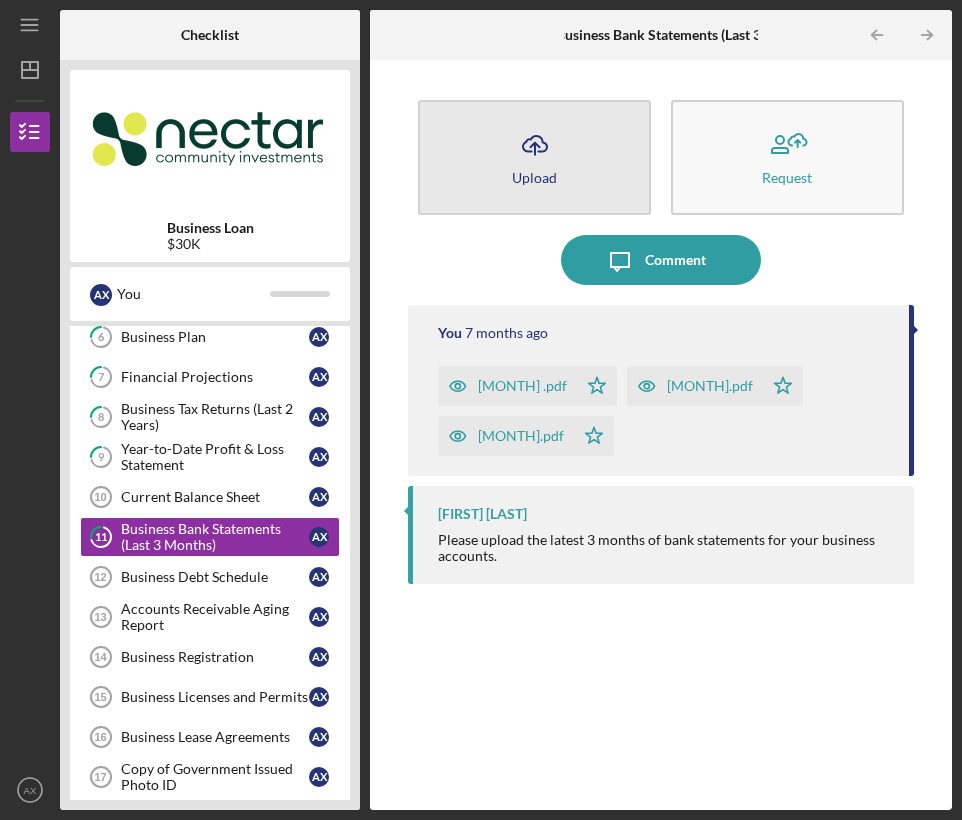 click on "Icon/Upload" 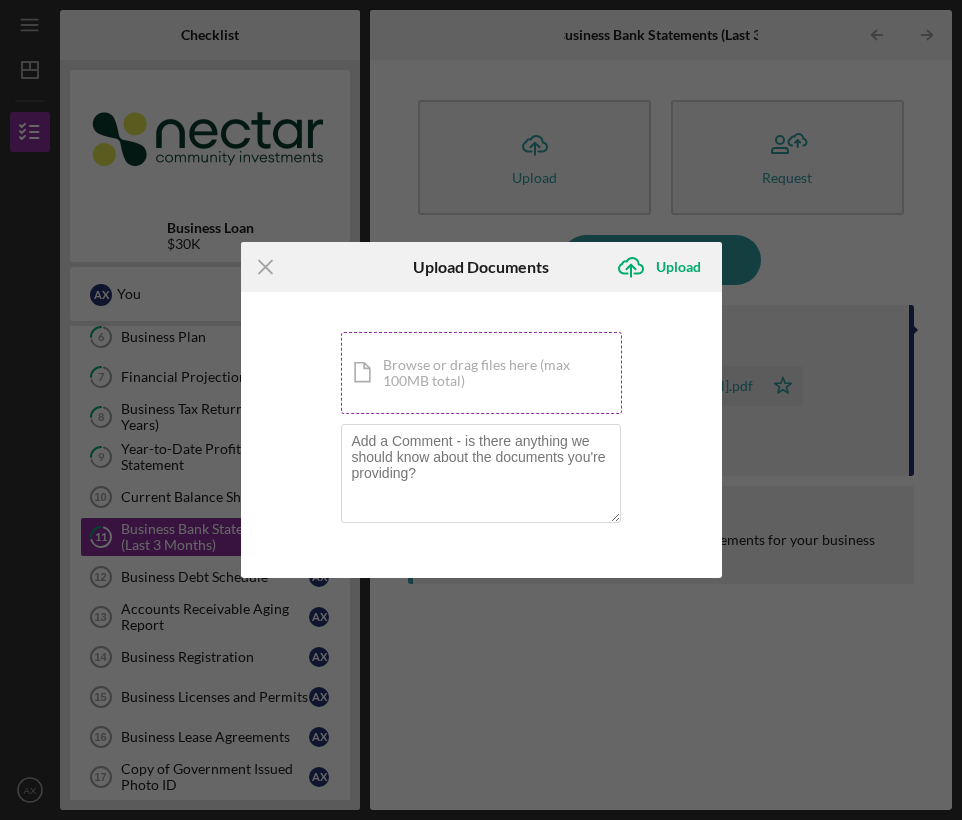 click on "Icon/Document Browse or drag files here (max 100MB total) Tap to choose files or take a photo" at bounding box center [481, 373] 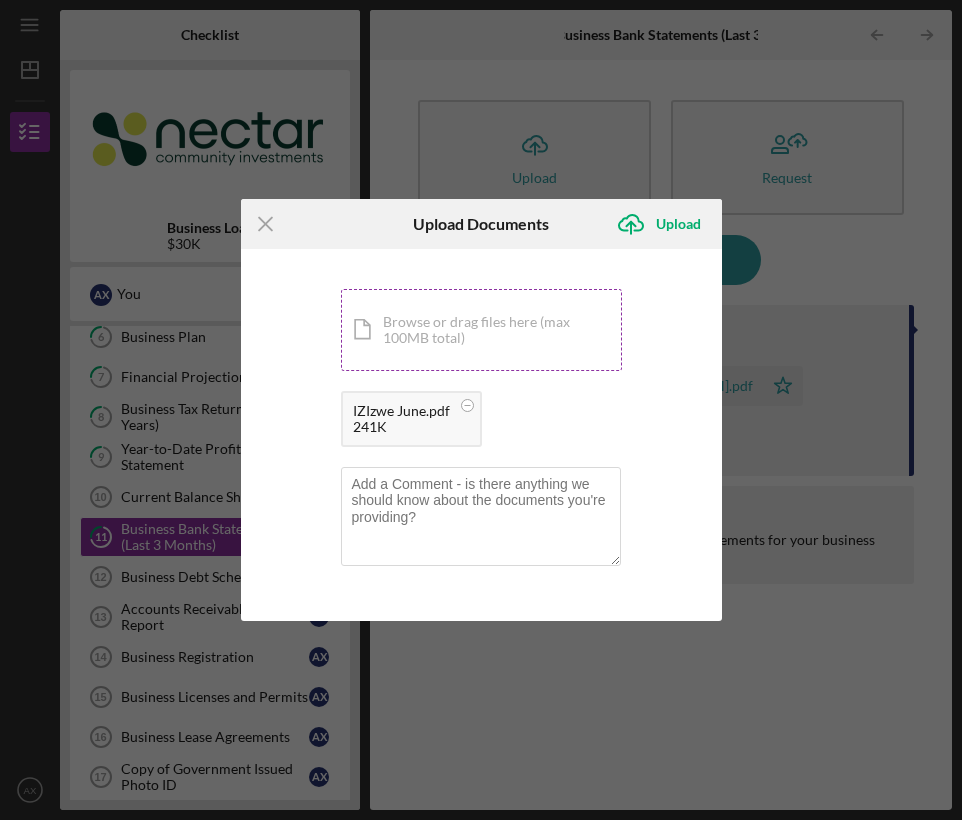 click on "Icon/Document Browse or drag files here (max 100MB total) Tap to choose files or take a photo" at bounding box center [481, 330] 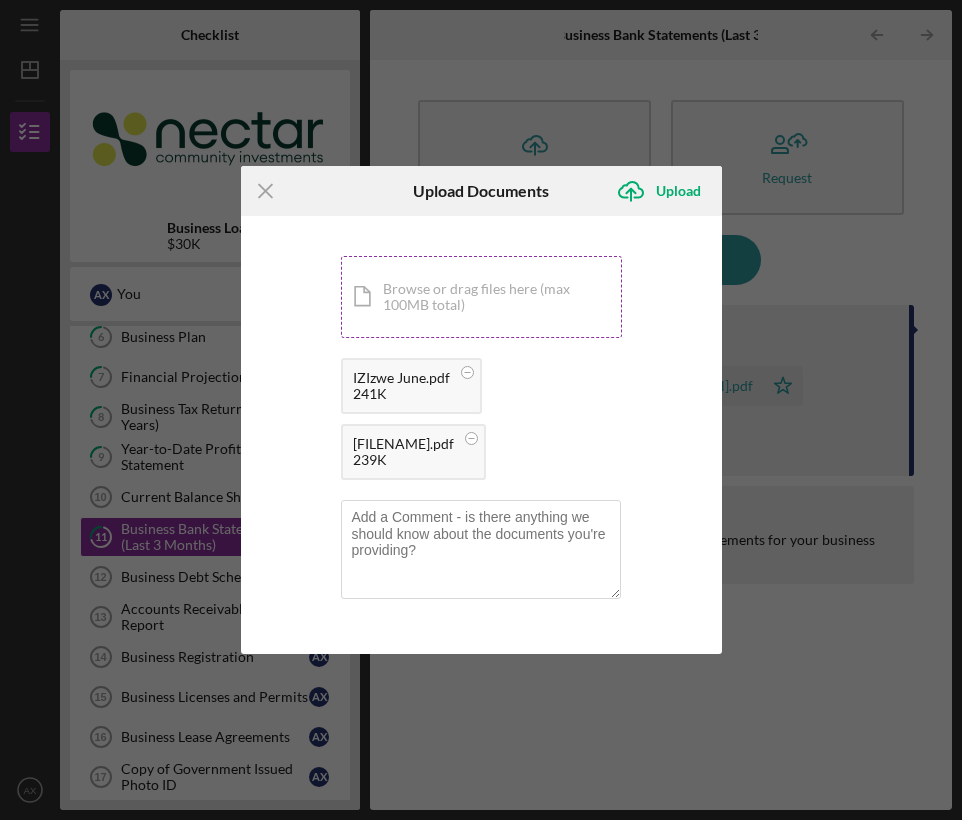 click on "Icon/Document Browse or drag files here (max 100MB total) Tap to choose files or take a photo" at bounding box center (481, 297) 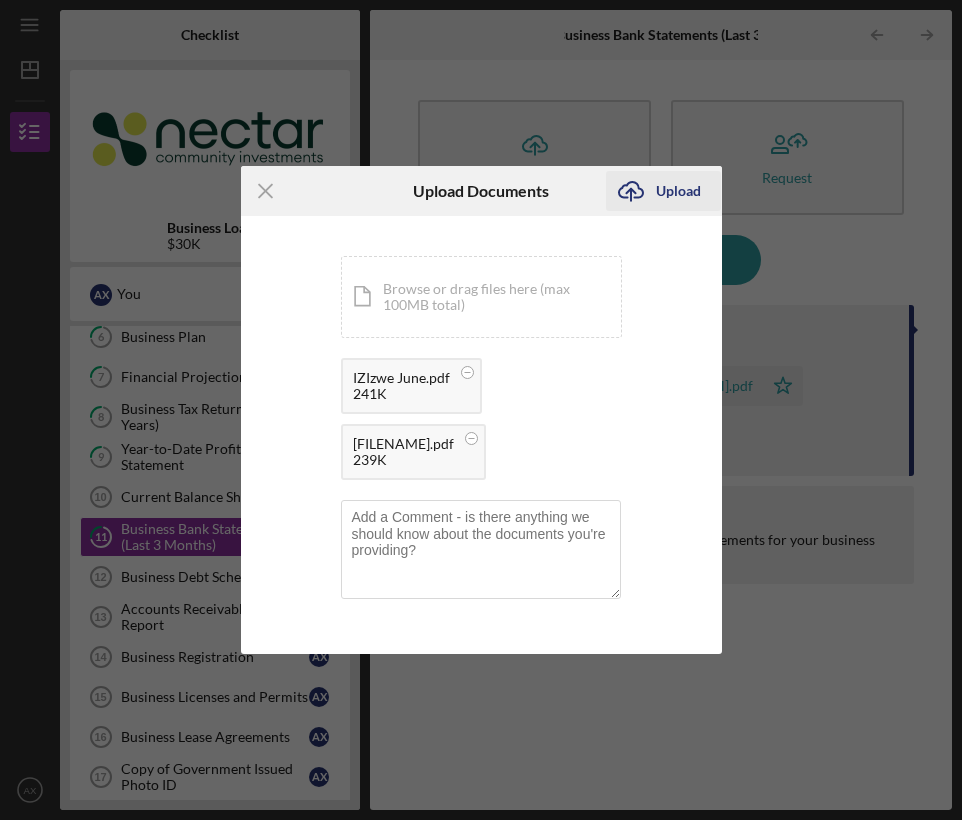 click on "Upload" at bounding box center [678, 191] 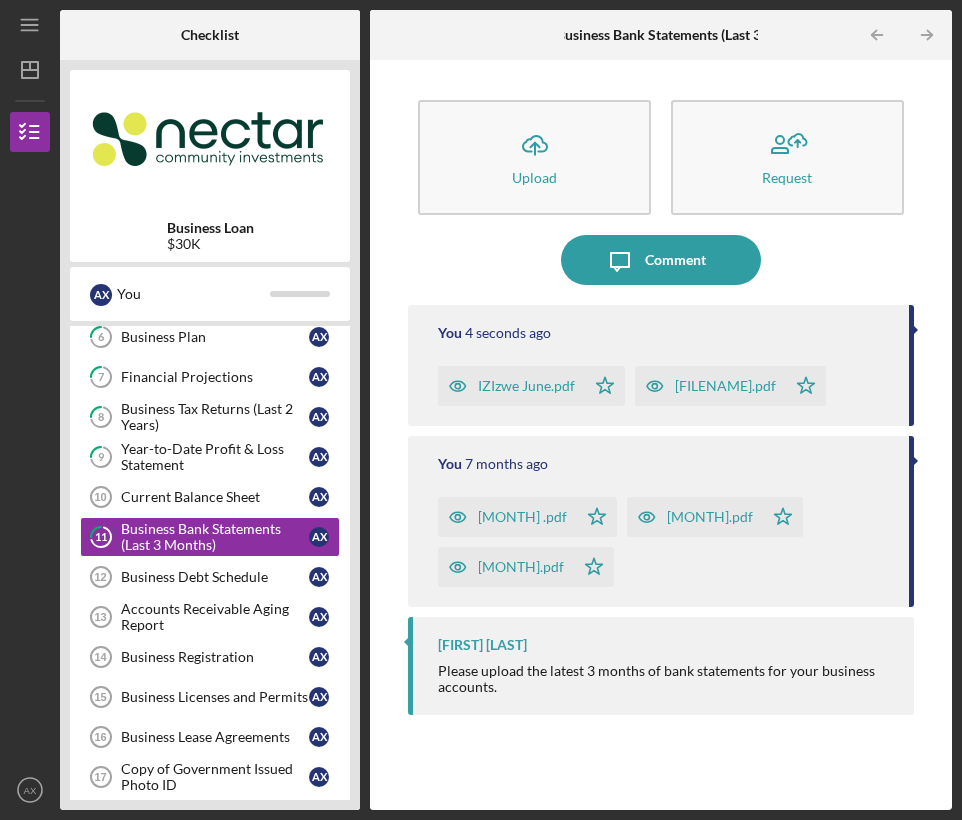 click on "Icon/Menu 11 Business Bank Statements (Last 3 Months) Checklist Business Loan $30K A X You Icon/Expander 1. Application 0 / 24 1 Personal Information A X Demographics ([STATE] Only) 2 Demographics ([STATE] Only) A X 3 Business Information A X 4 Loan Application Form A X 5 Sources and Uses of Funds Statement A X 6 Business Plan A X 7 Financial Projections A X 8 Business Tax Returns (Last 2 Years) A X 9 Year-to-Date Profit & Loss Statement A X Current Balance Sheet 10 Current Balance Sheet A X 11 Business Bank Statements (Last 3 Months) A X Business Debt Schedule 12 Business Debt Schedule A X Accounts Receivable Aging Report 13 Accounts Receivable Aging Report A X Business Registration 14 Business Registration A X Business Licenses and Permits 15 Business Licenses and Permits A X Business Lease Agreements 16 Business Lease Agreements A X Copy of Government Issued Photo ID 17 Copy of Government Issued Photo ID A X 18 Credit Authorization Form A X Personal Financial Statement 19 A X 20 A X 21 A X 22 A X" at bounding box center (481, 405) 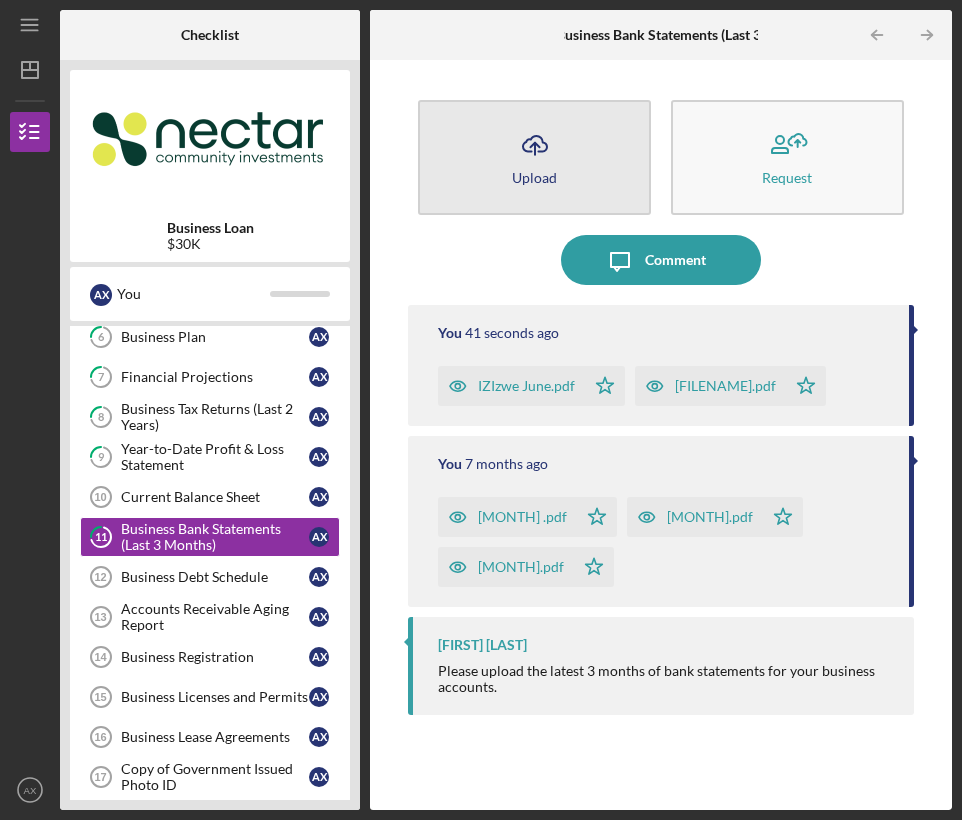 click on "Icon/Upload Upload" at bounding box center (534, 157) 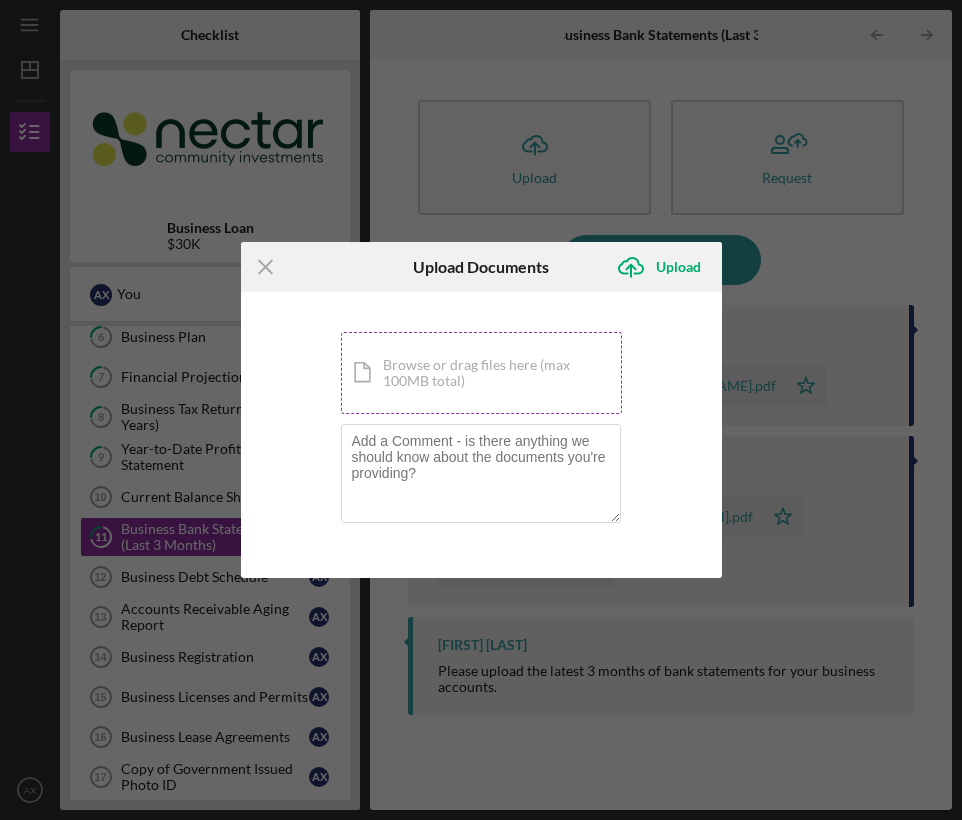 click on "Icon/Document Browse or drag files here (max 100MB total) Tap to choose files or take a photo" at bounding box center (481, 373) 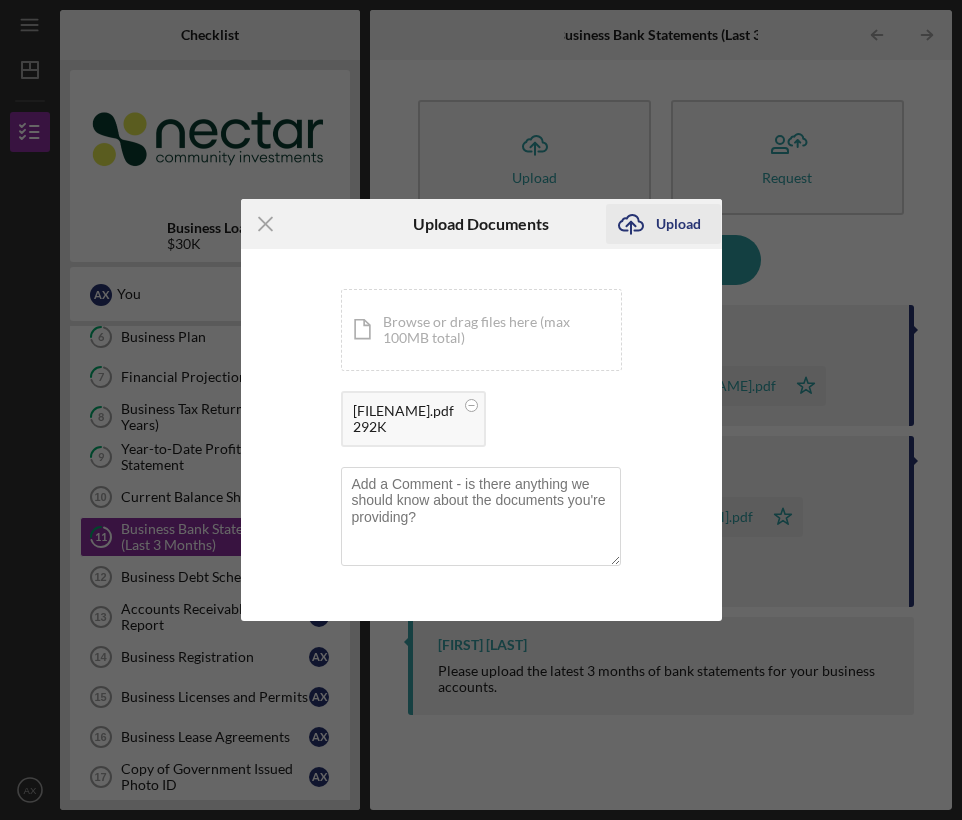 click on "Upload" at bounding box center (678, 224) 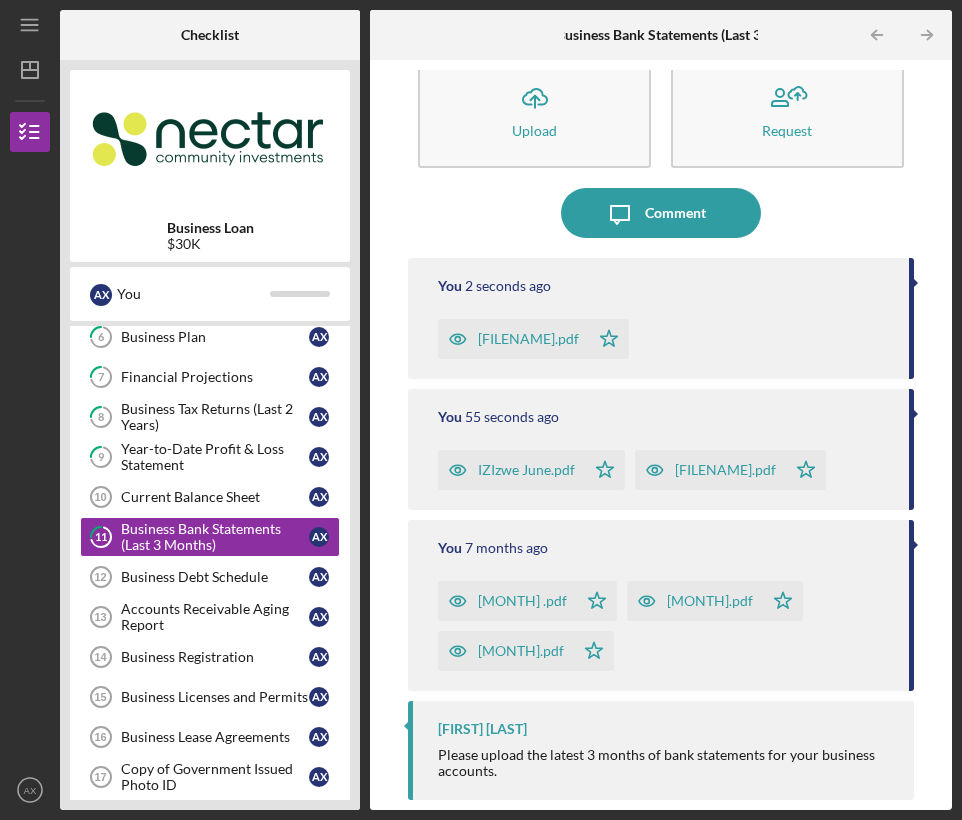 scroll, scrollTop: 46, scrollLeft: 0, axis: vertical 